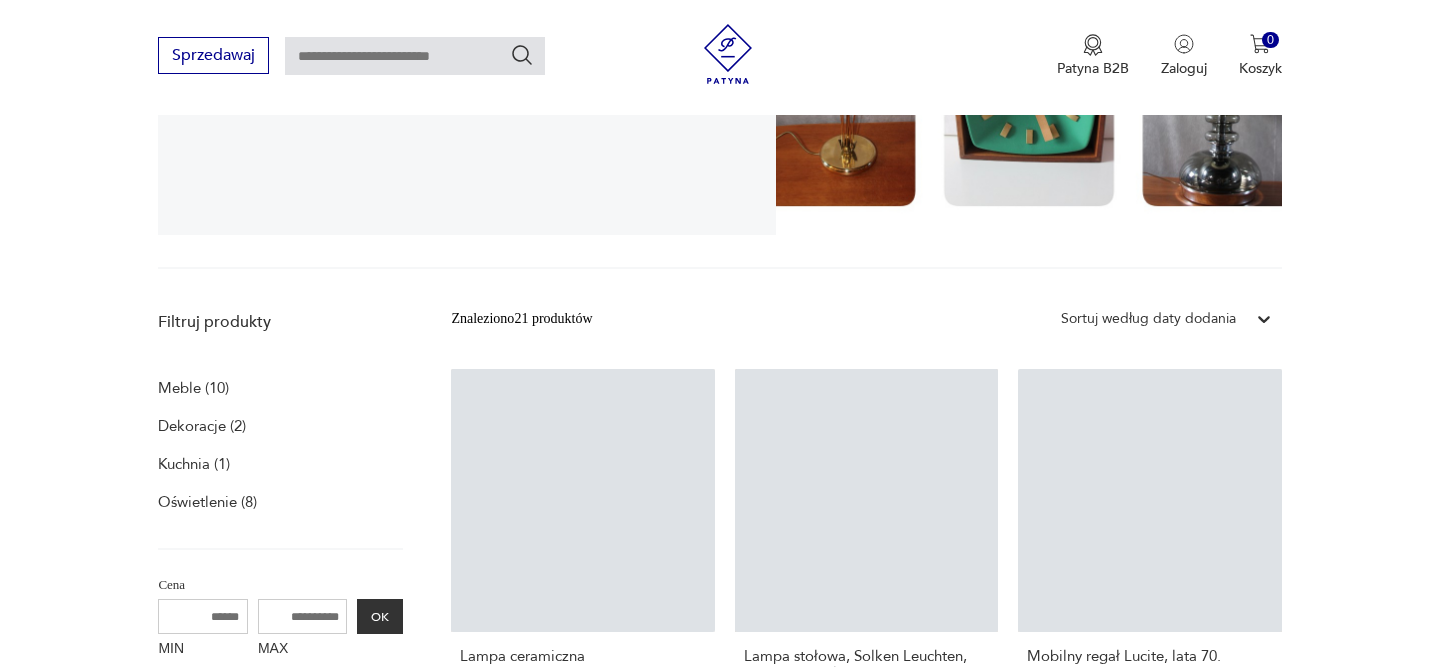 scroll, scrollTop: 411, scrollLeft: 0, axis: vertical 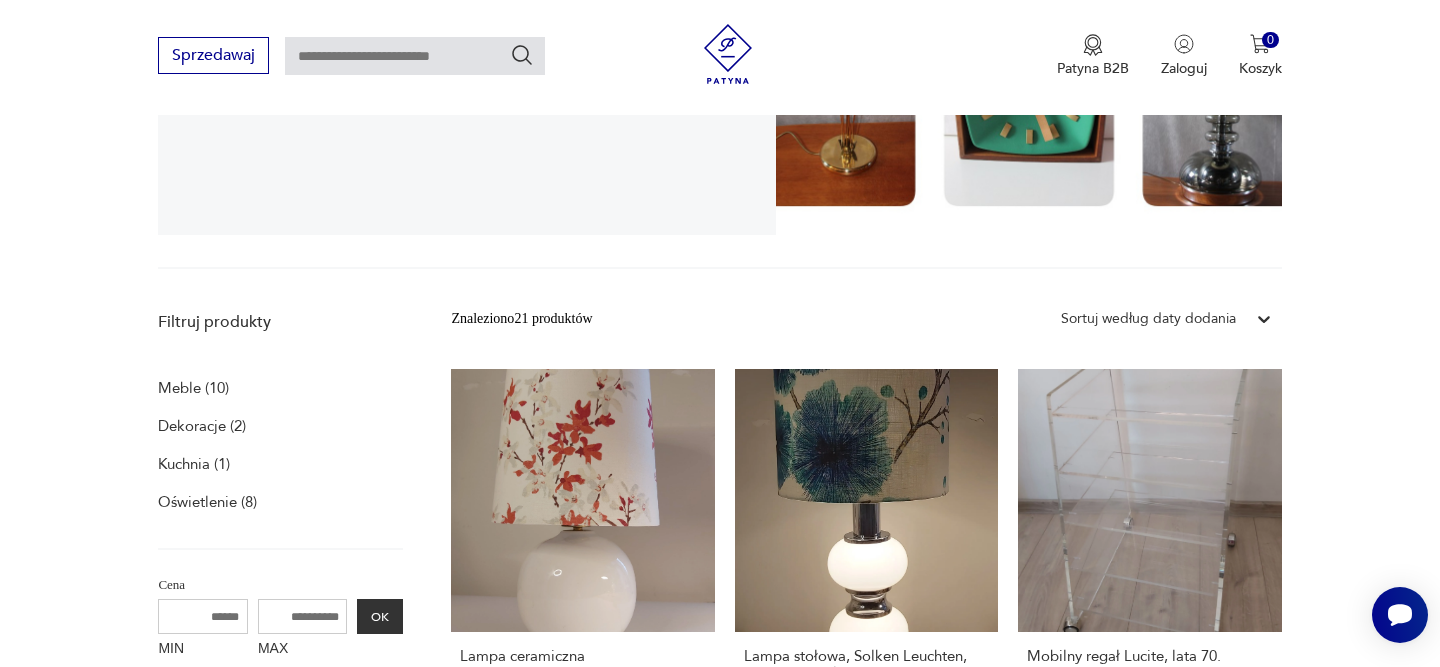 click on "Znaleziono  21   produktów Filtruj Sortuj według daty dodania Sortuj według daty dodania" at bounding box center (866, 319) 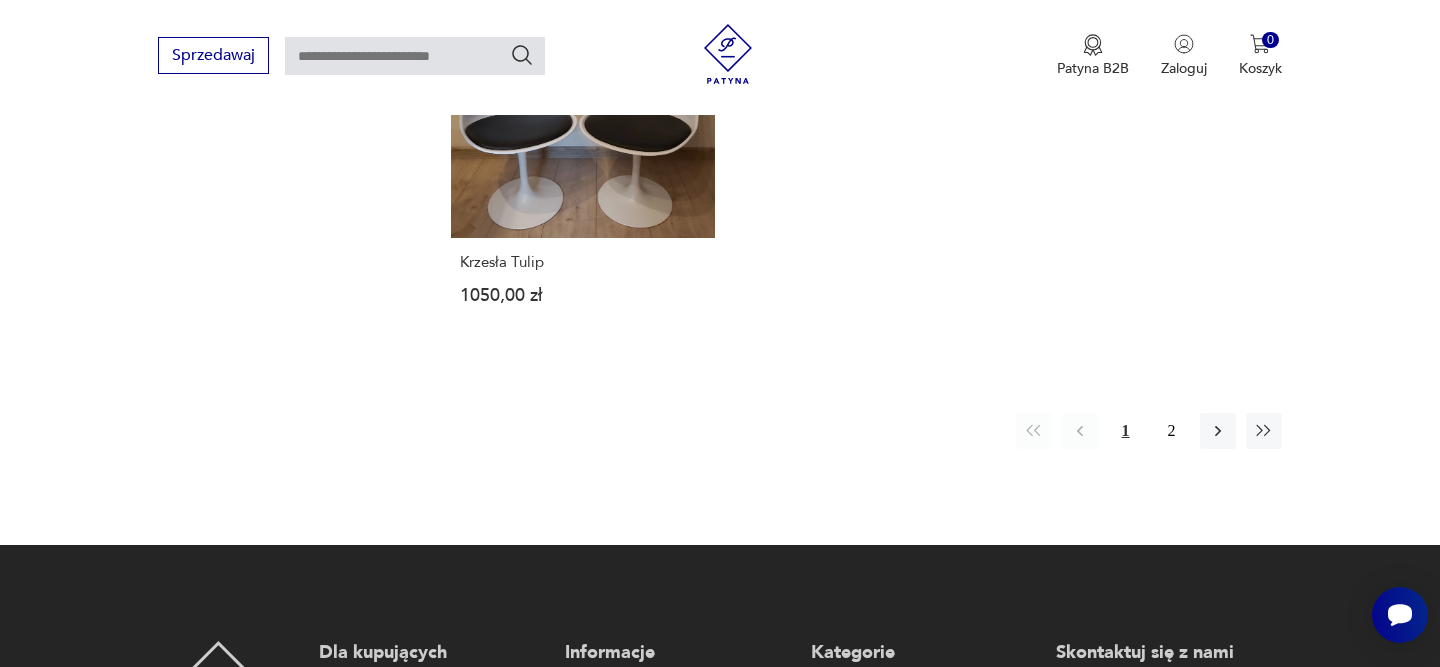 scroll, scrollTop: 2890, scrollLeft: 0, axis: vertical 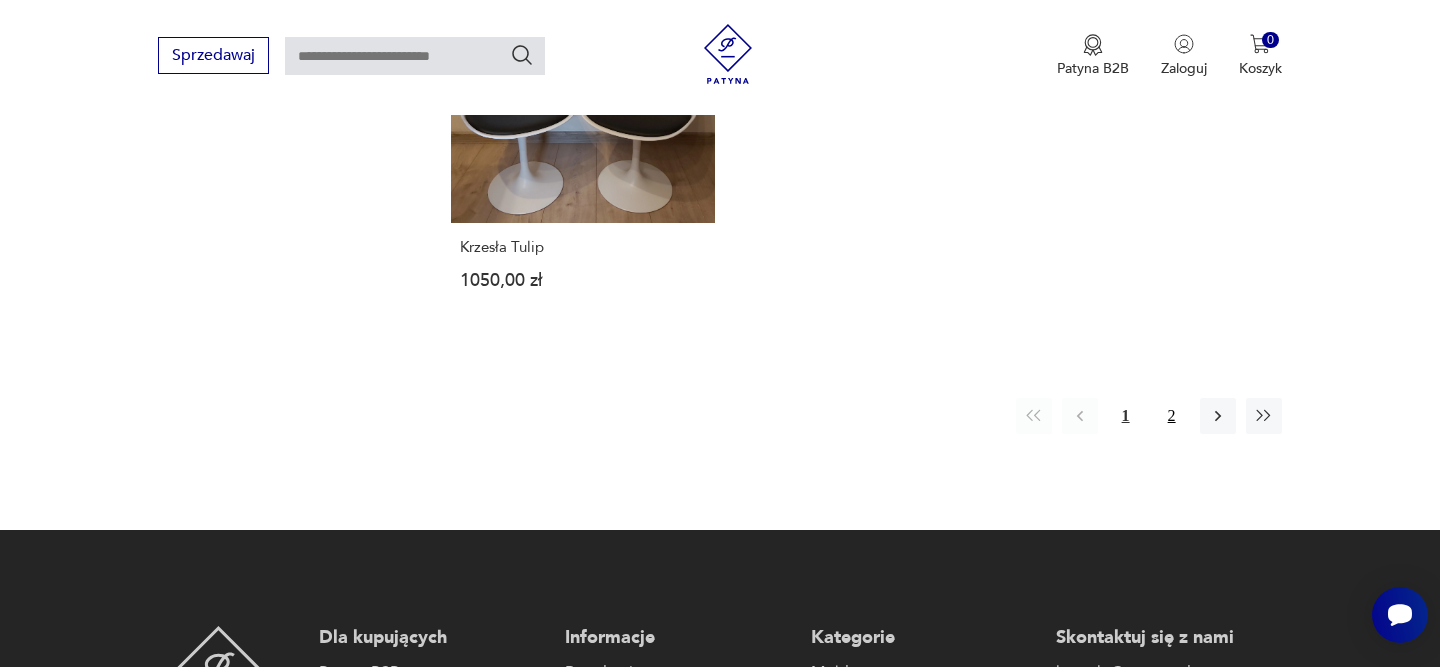 click on "2" at bounding box center [1172, 416] 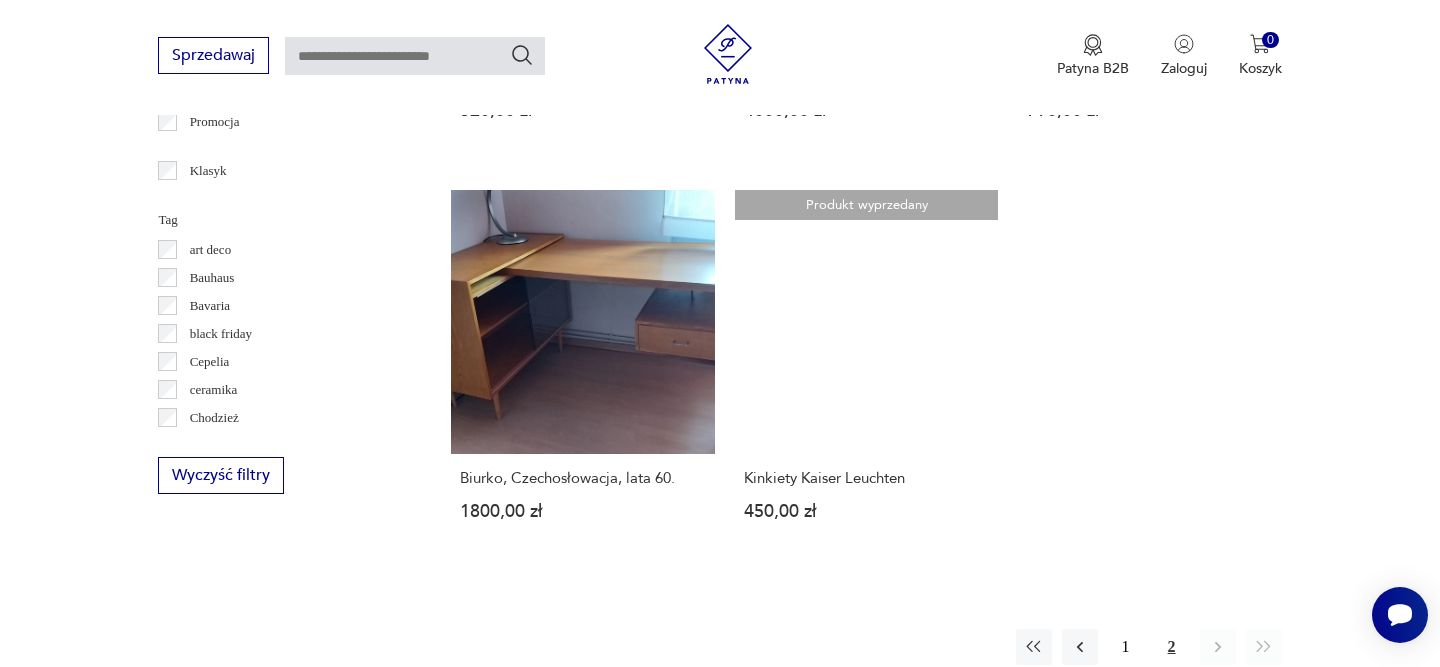 scroll, scrollTop: 1020, scrollLeft: 0, axis: vertical 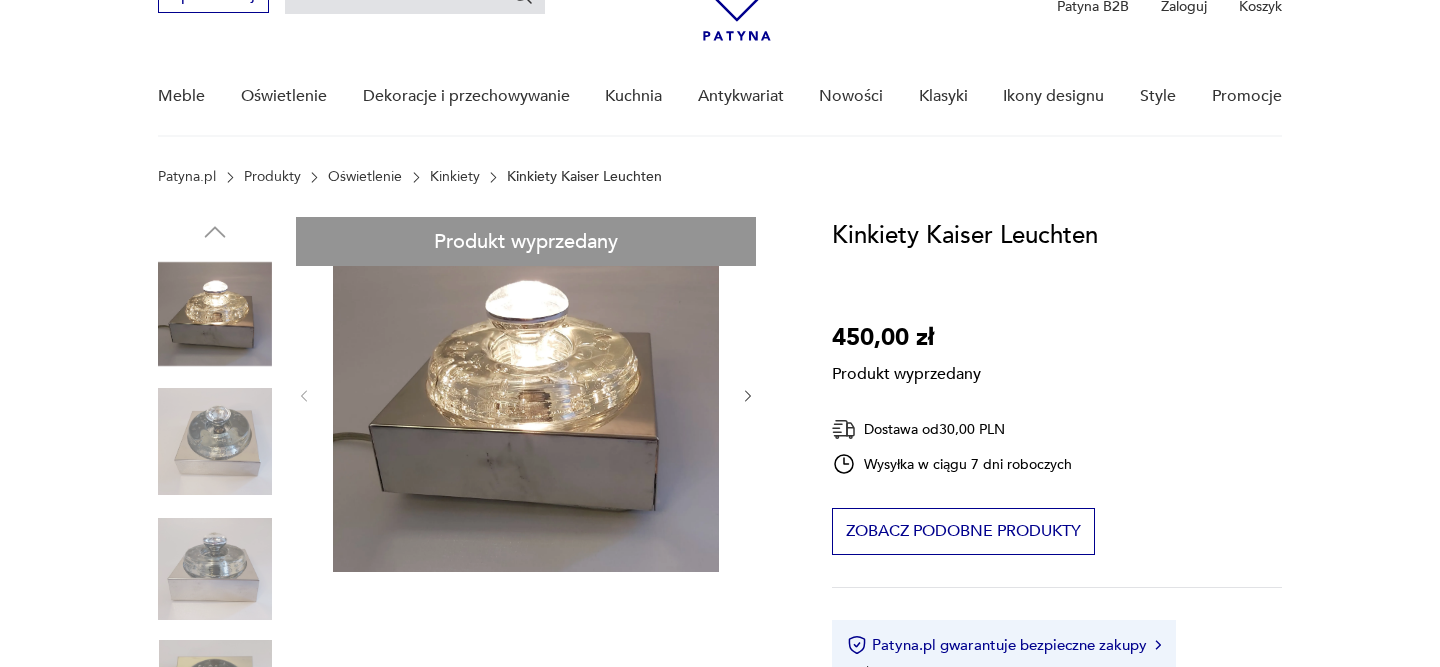 click on "Produkt wyprzedany Opis produktu Kinkiety Kaiser Leuchten. Połączenie  chromu i oryginalnego szkła. Wymiary 15x15x9. Bardzo rzadko spotykane. Rozwiń więcej Szczegóły produktu Stan:   dobry Datowanie :   [YEAR] Kraj pochodzenia :   [COUNTRY] Tworzywo :   szkło, chrom Producent :   AK Kaiser Germany O sprzedawcy Ze strychu Zweryfikowany sprzedawca Od 6 lat z Patyną Dostawa i zwroty Dostępne formy dostawy: Odbiór osobisty   0,00 PLN Kurier   30,00 PLN Zwroty: Jeśli z jakiegokolwiek powodu chcesz zwrócić zamówiony przedmiot, masz na to   14 dni od momentu otrzymania przesyłki." at bounding box center [471, 754] 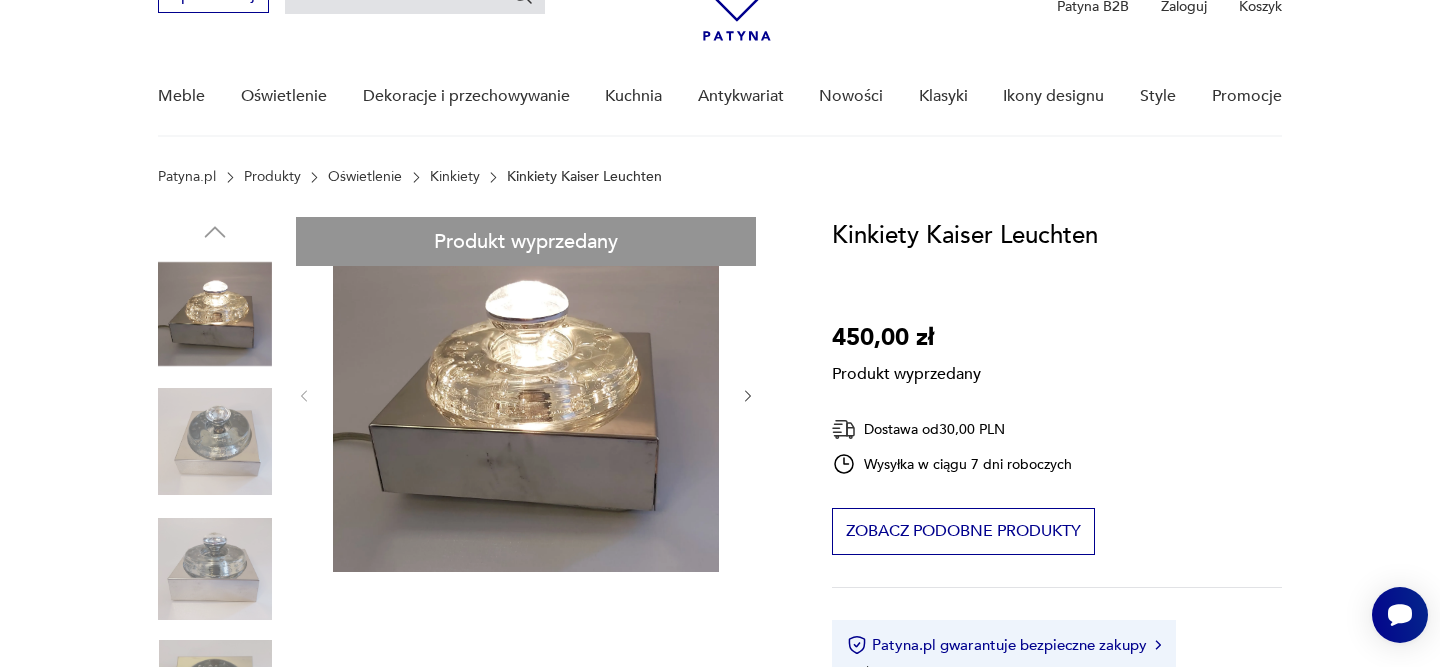 scroll, scrollTop: 0, scrollLeft: 0, axis: both 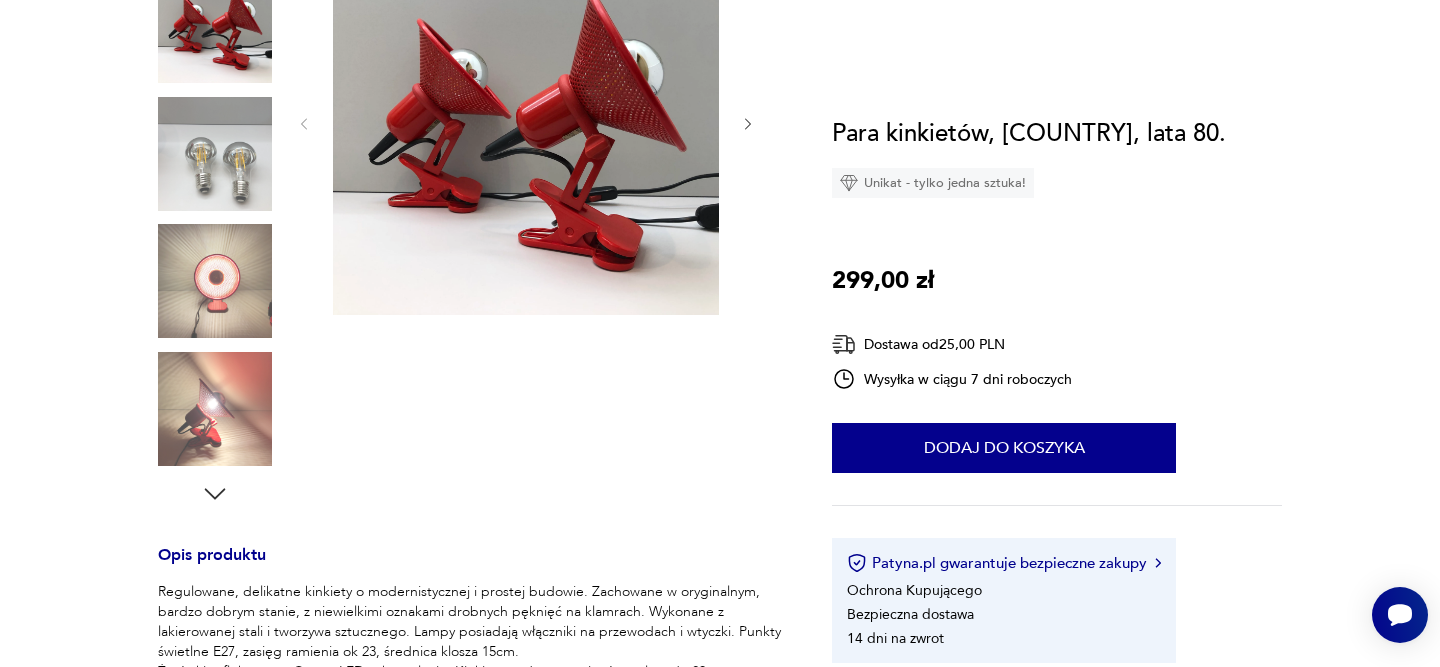 click at bounding box center (215, 281) 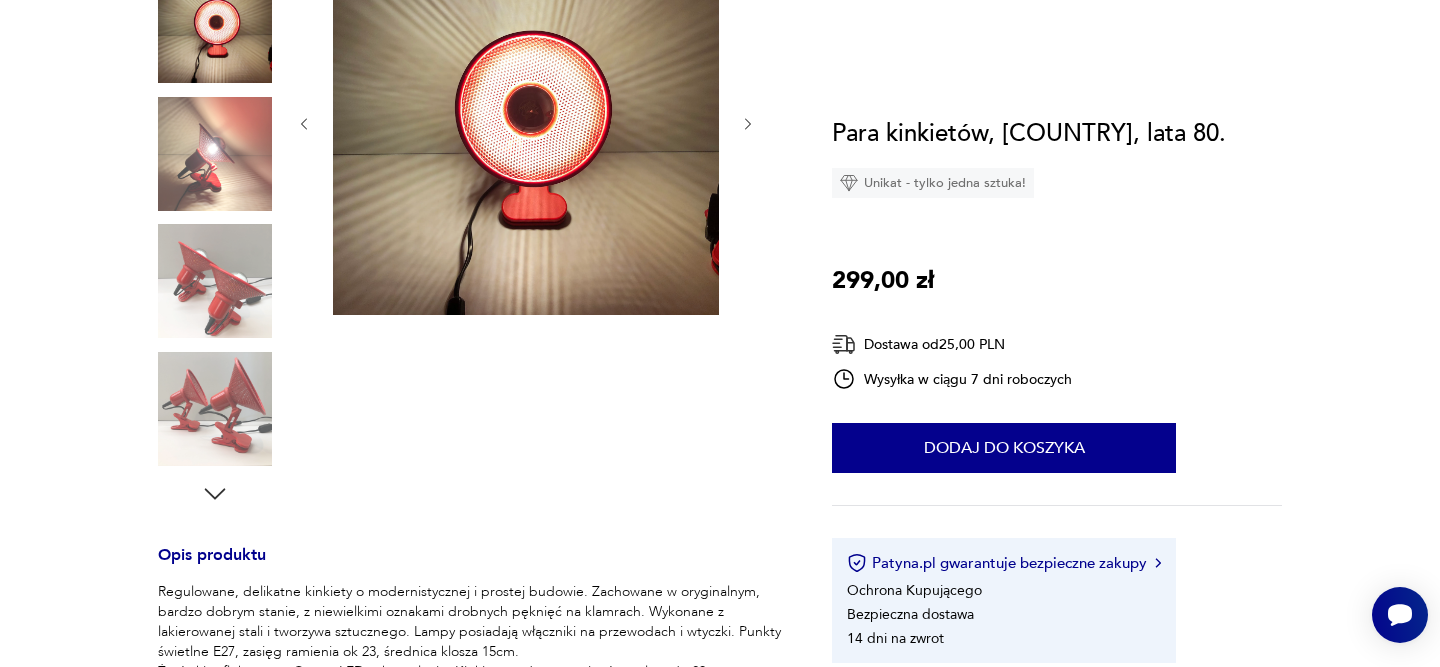 click at bounding box center [215, 154] 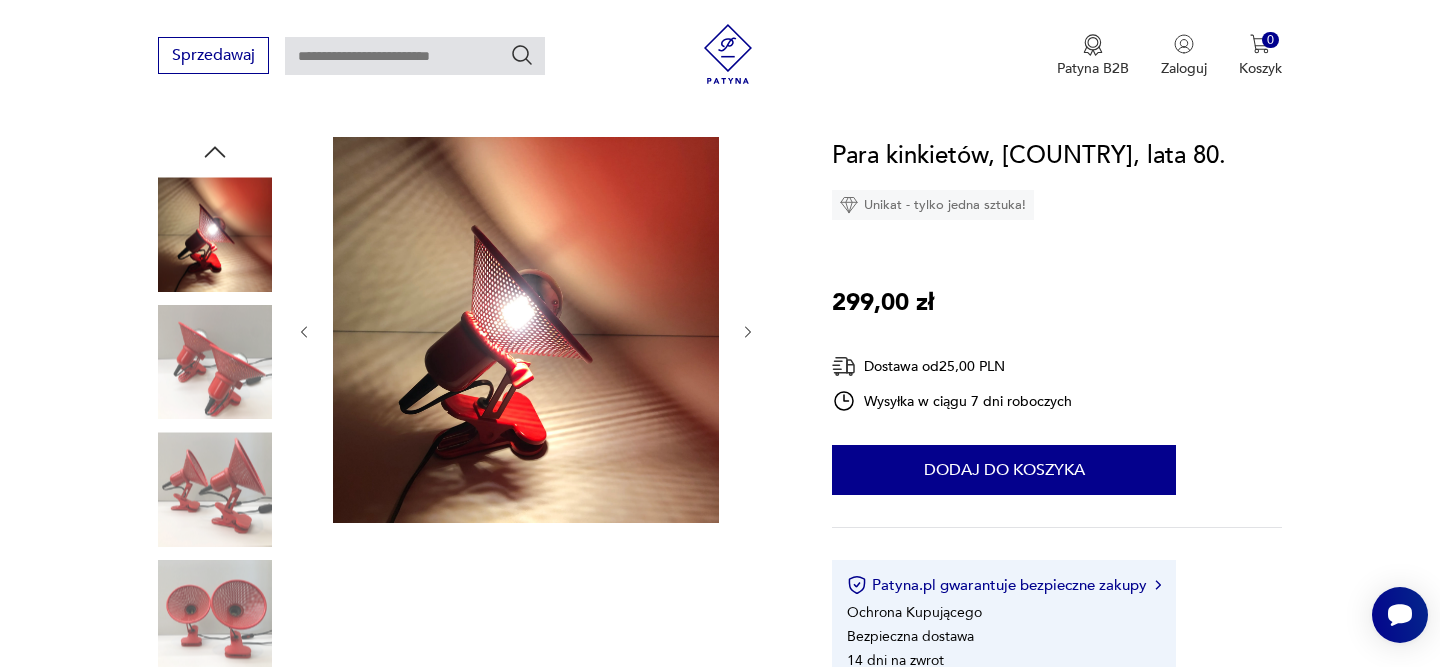 scroll, scrollTop: 192, scrollLeft: 0, axis: vertical 